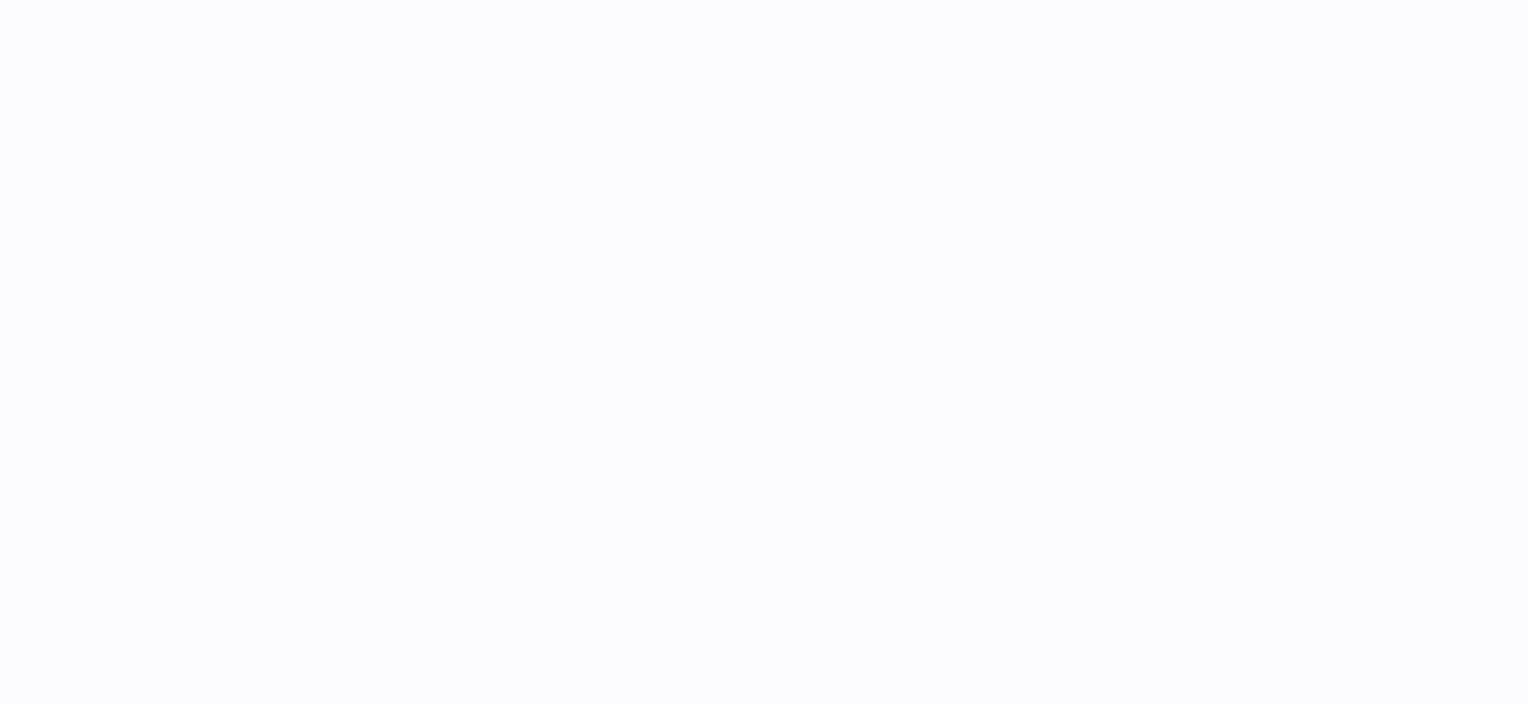 scroll, scrollTop: 0, scrollLeft: 0, axis: both 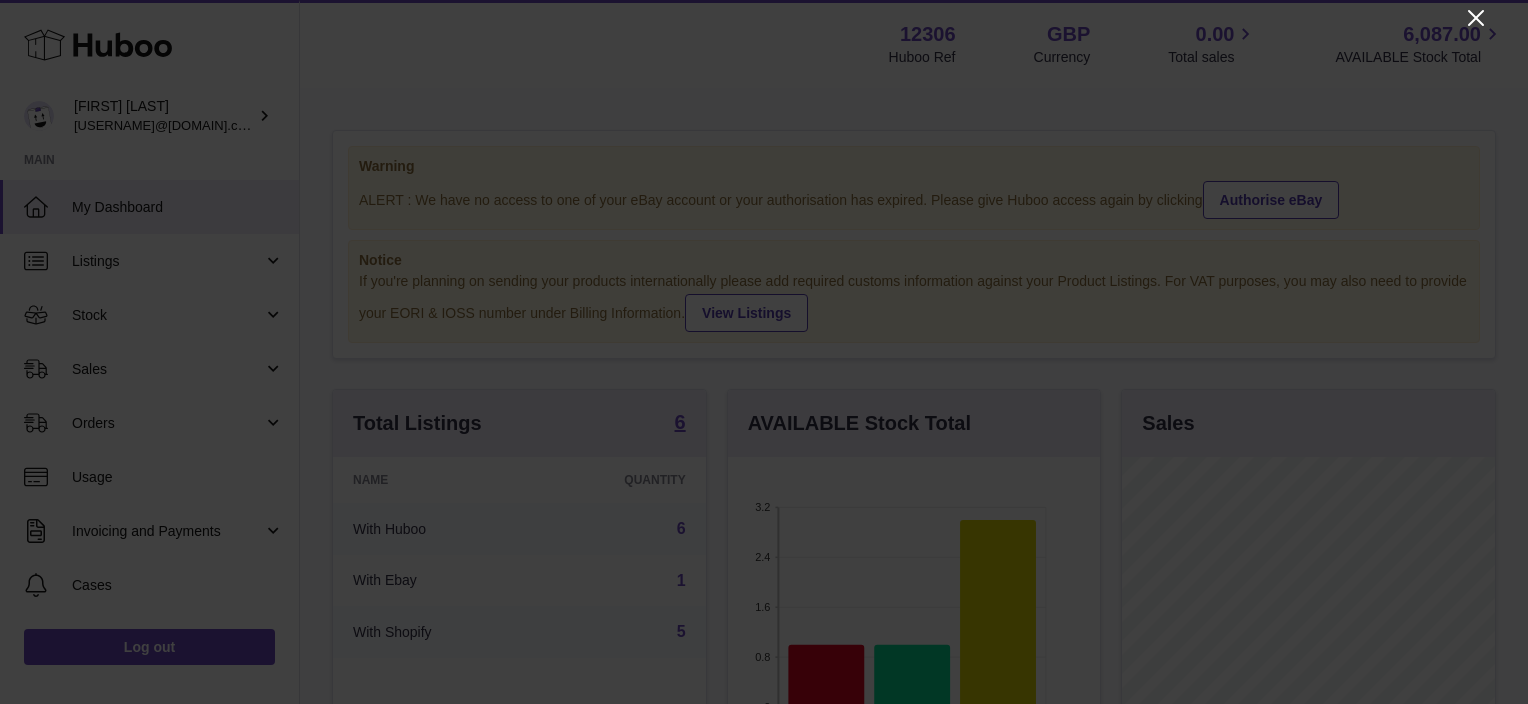 click 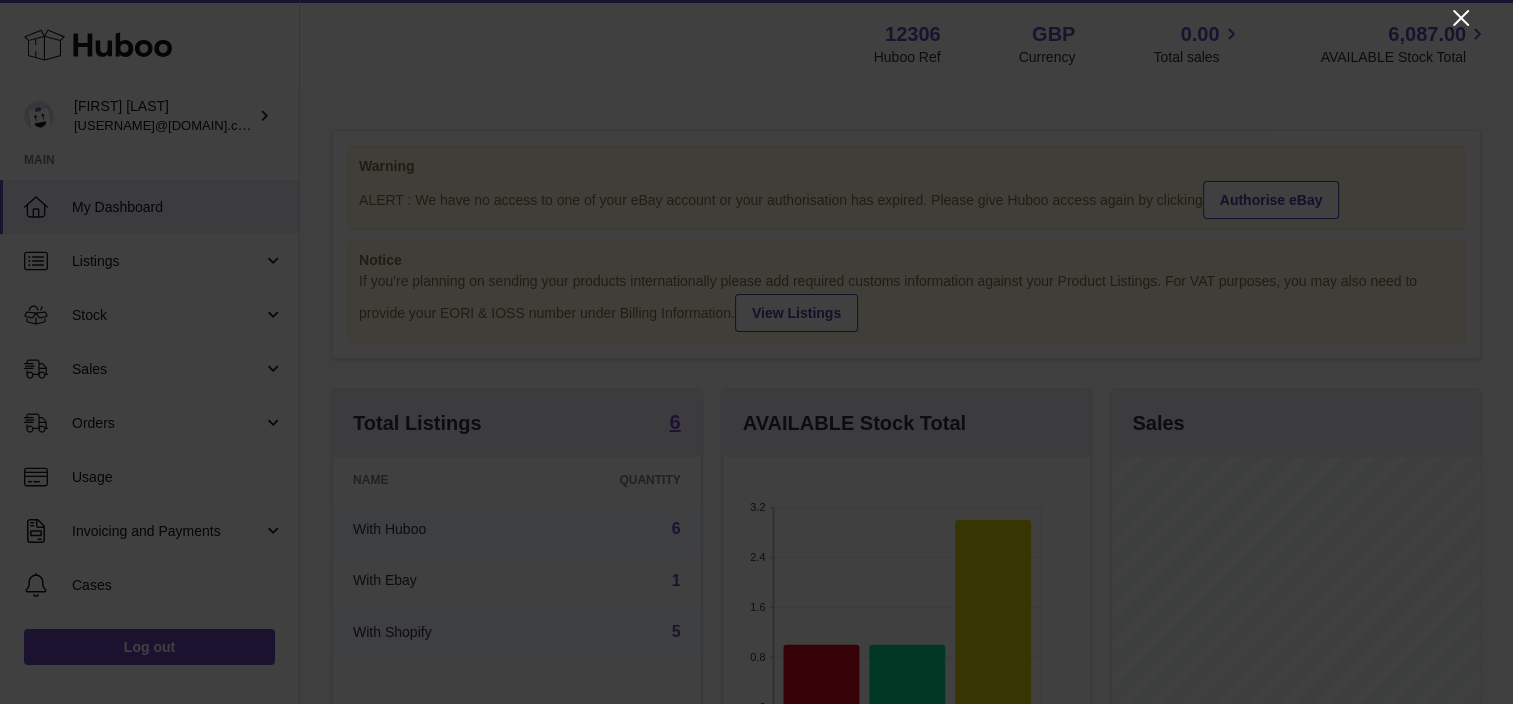 scroll, scrollTop: 312, scrollLeft: 368, axis: both 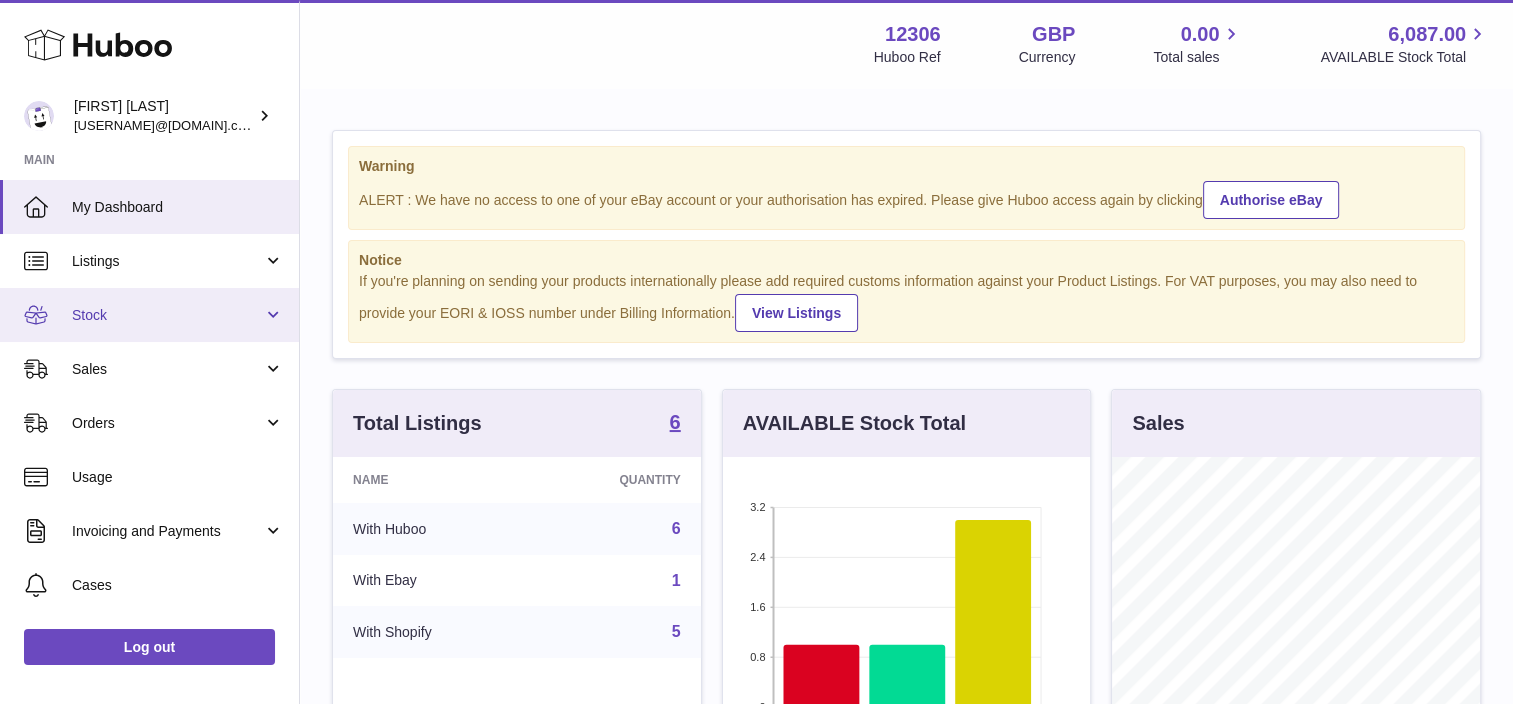 click on "Stock" at bounding box center [167, 315] 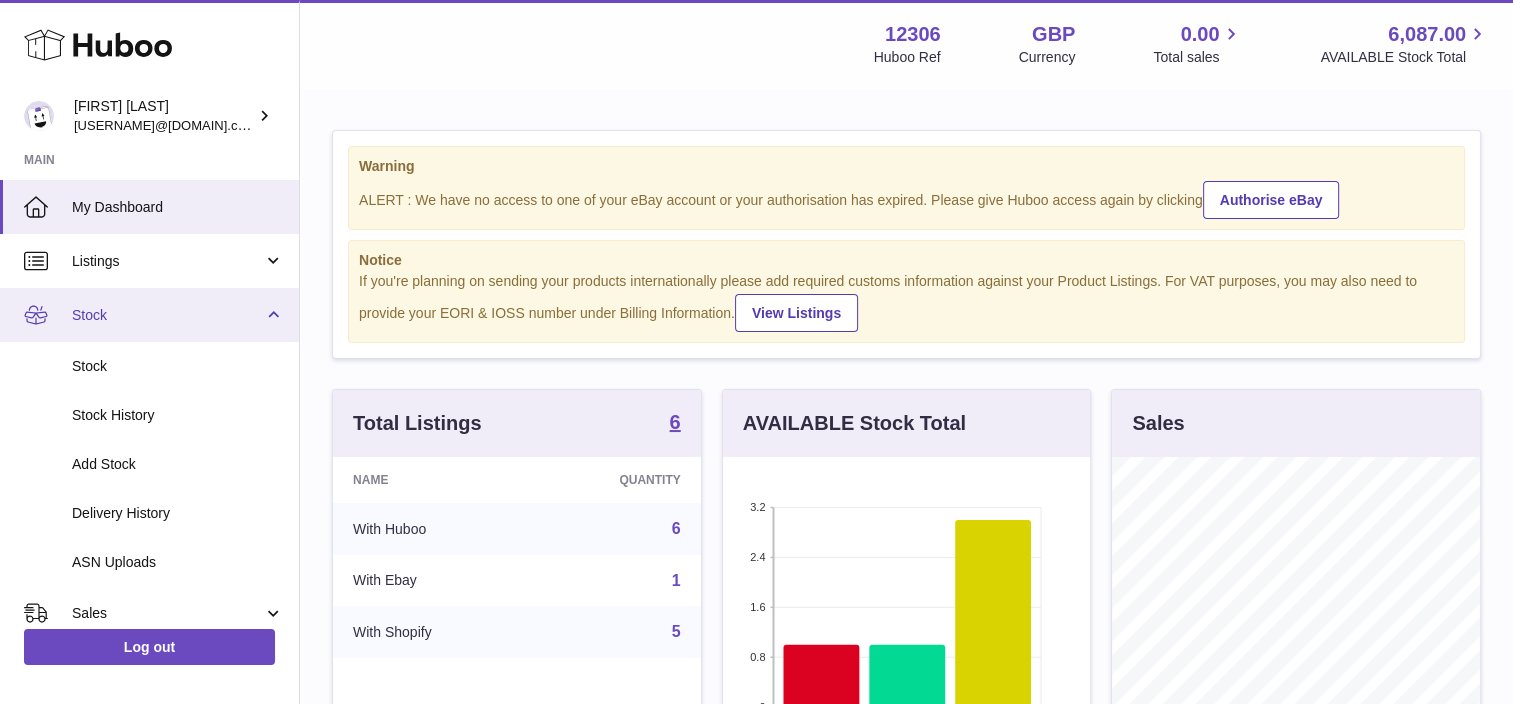 click on "Stock" at bounding box center [167, 315] 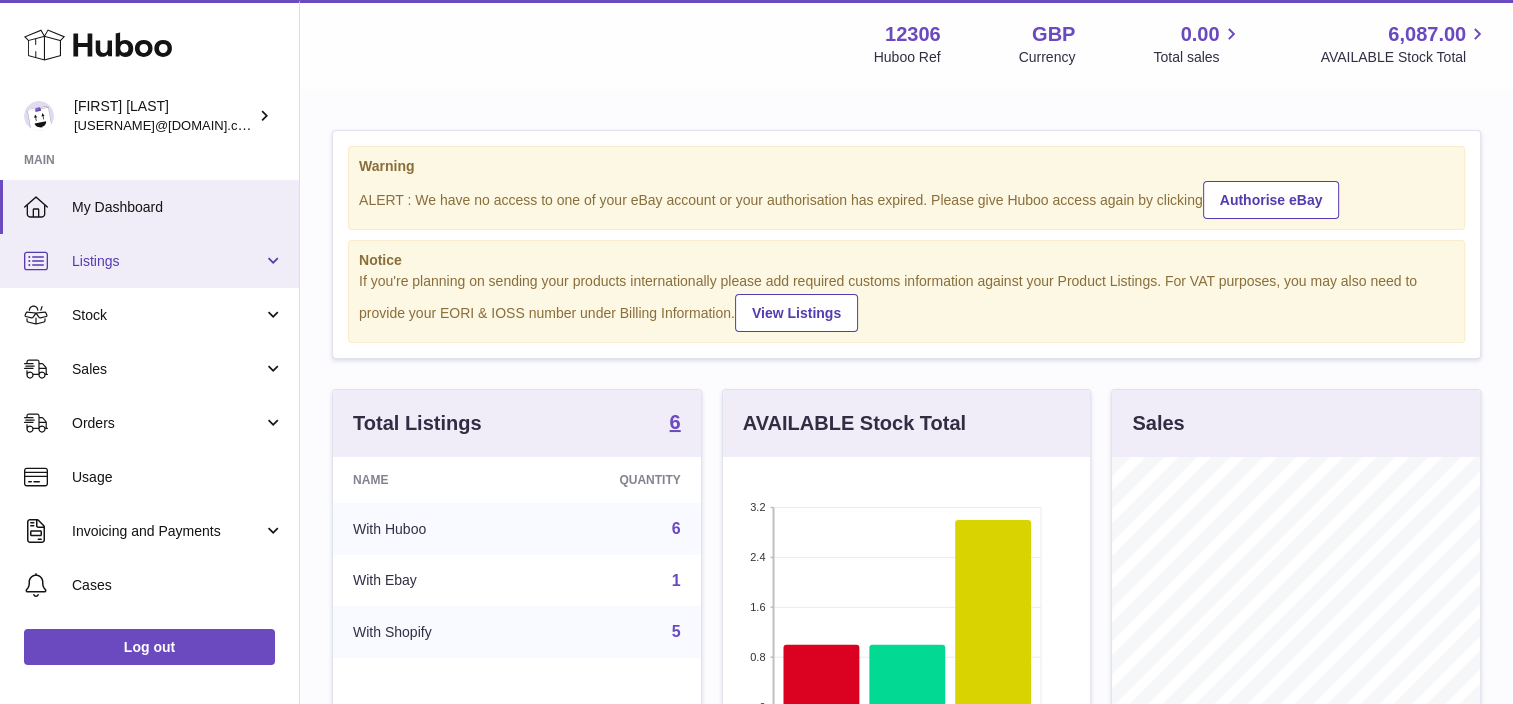click on "Listings" at bounding box center (167, 261) 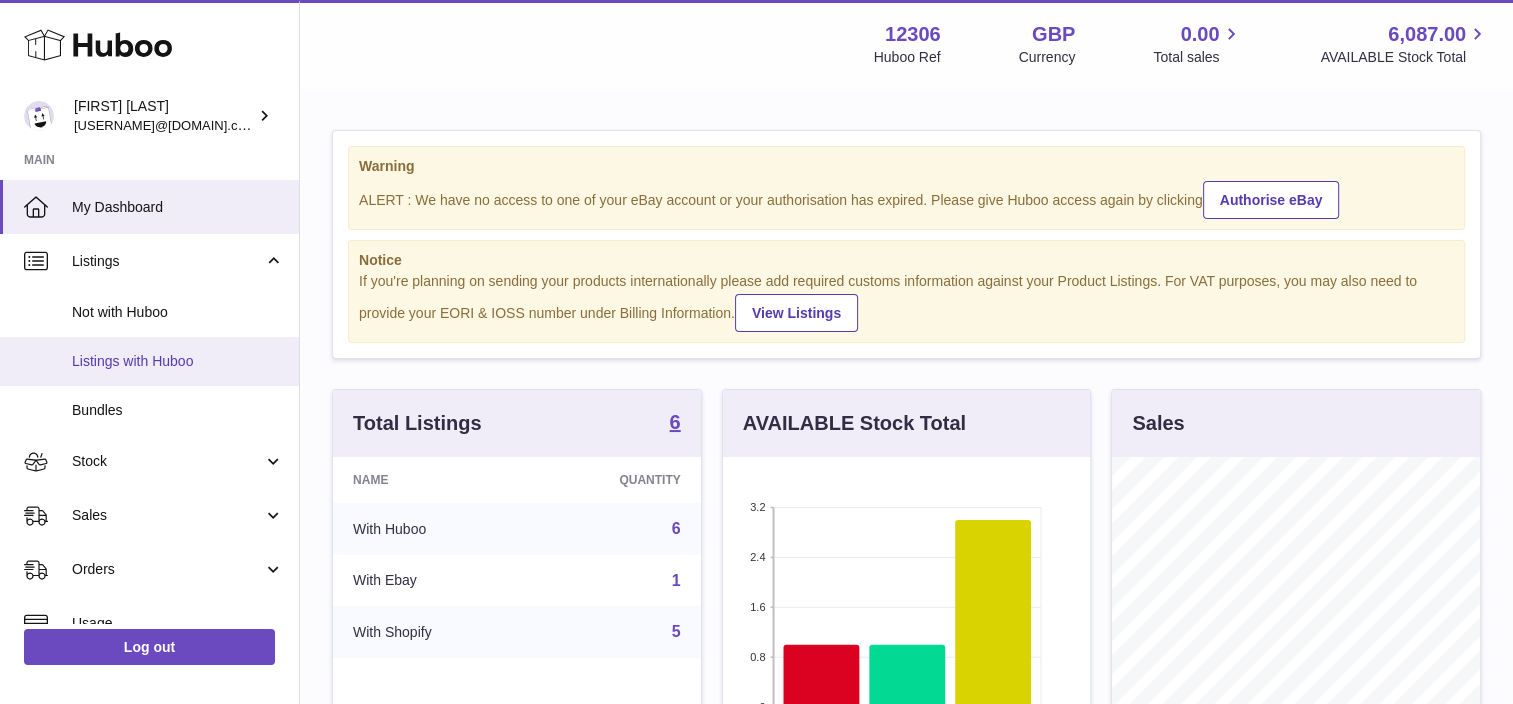 click on "Listings with Huboo" at bounding box center (178, 361) 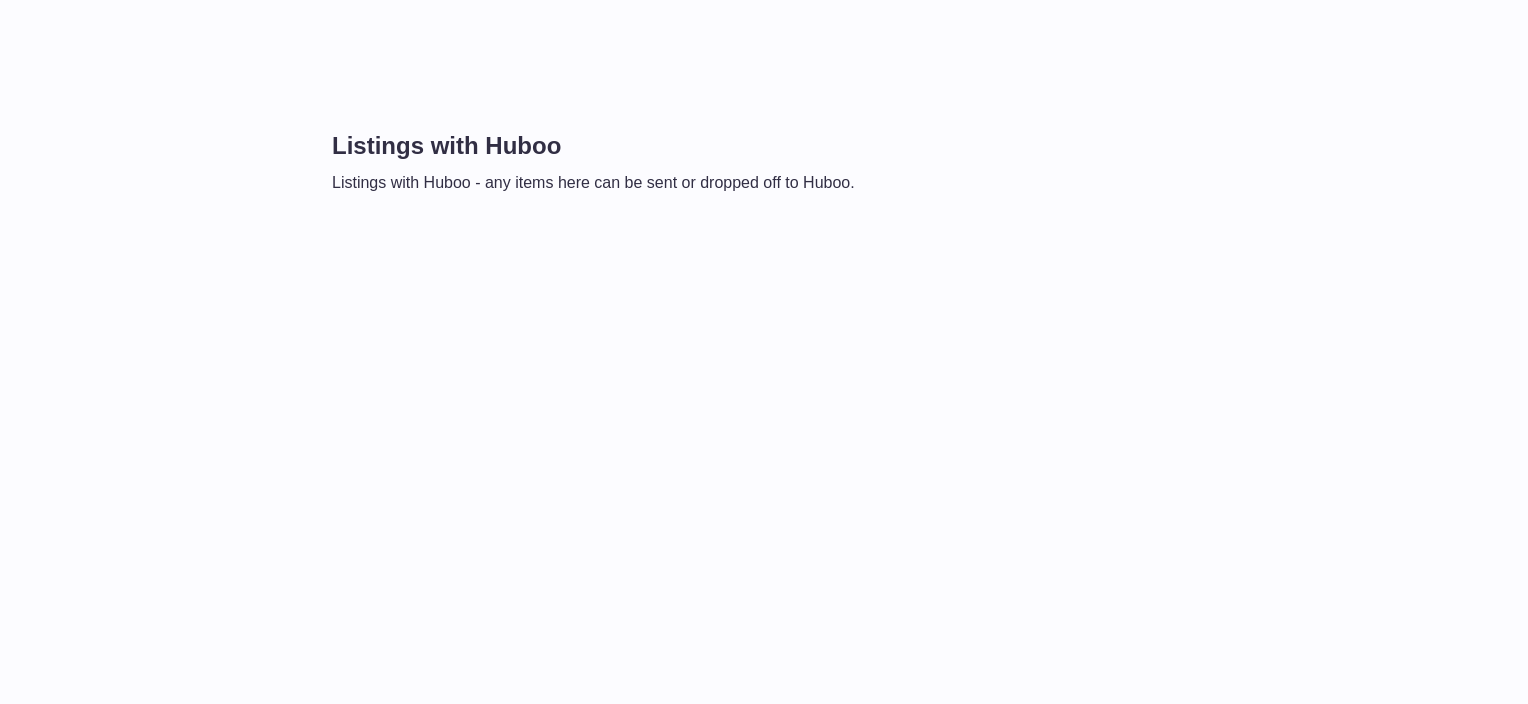 scroll, scrollTop: 0, scrollLeft: 0, axis: both 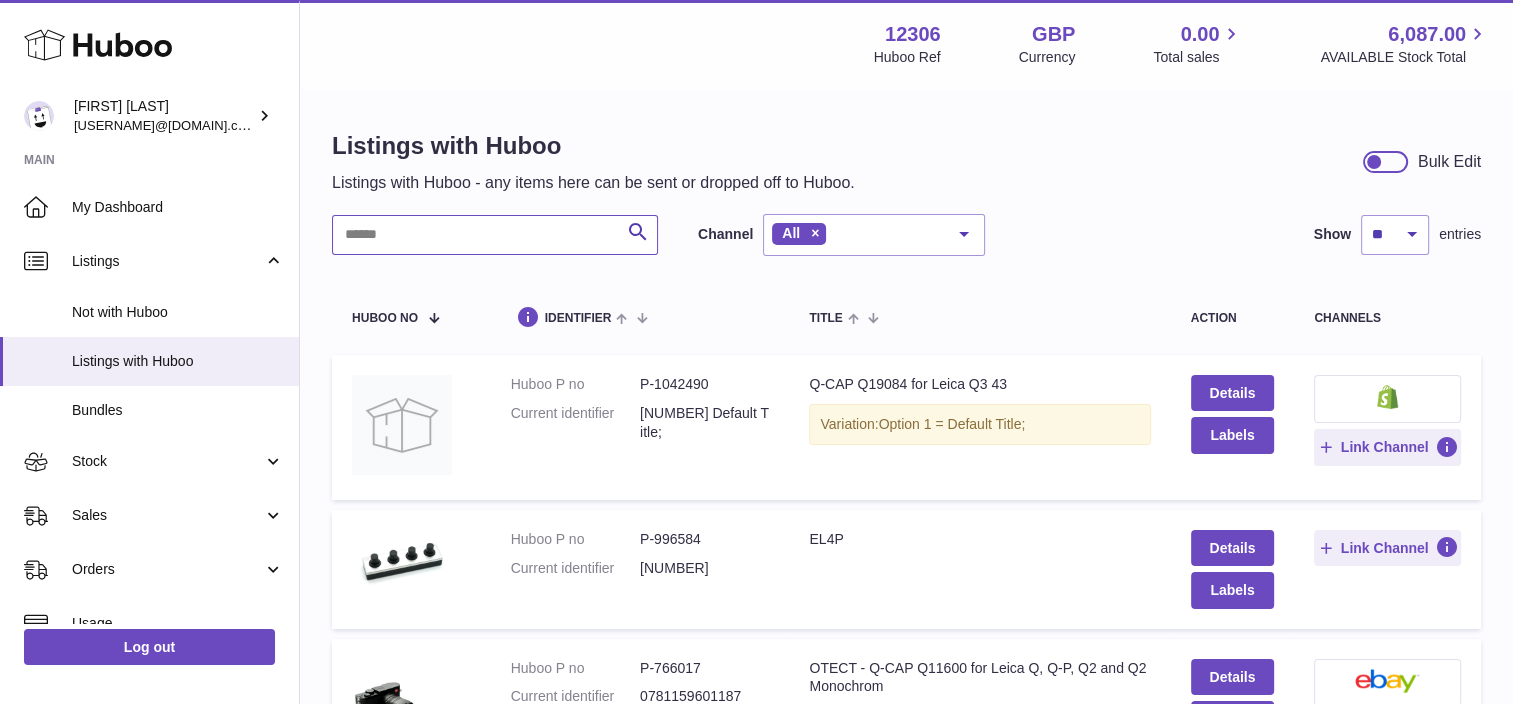 click at bounding box center (495, 235) 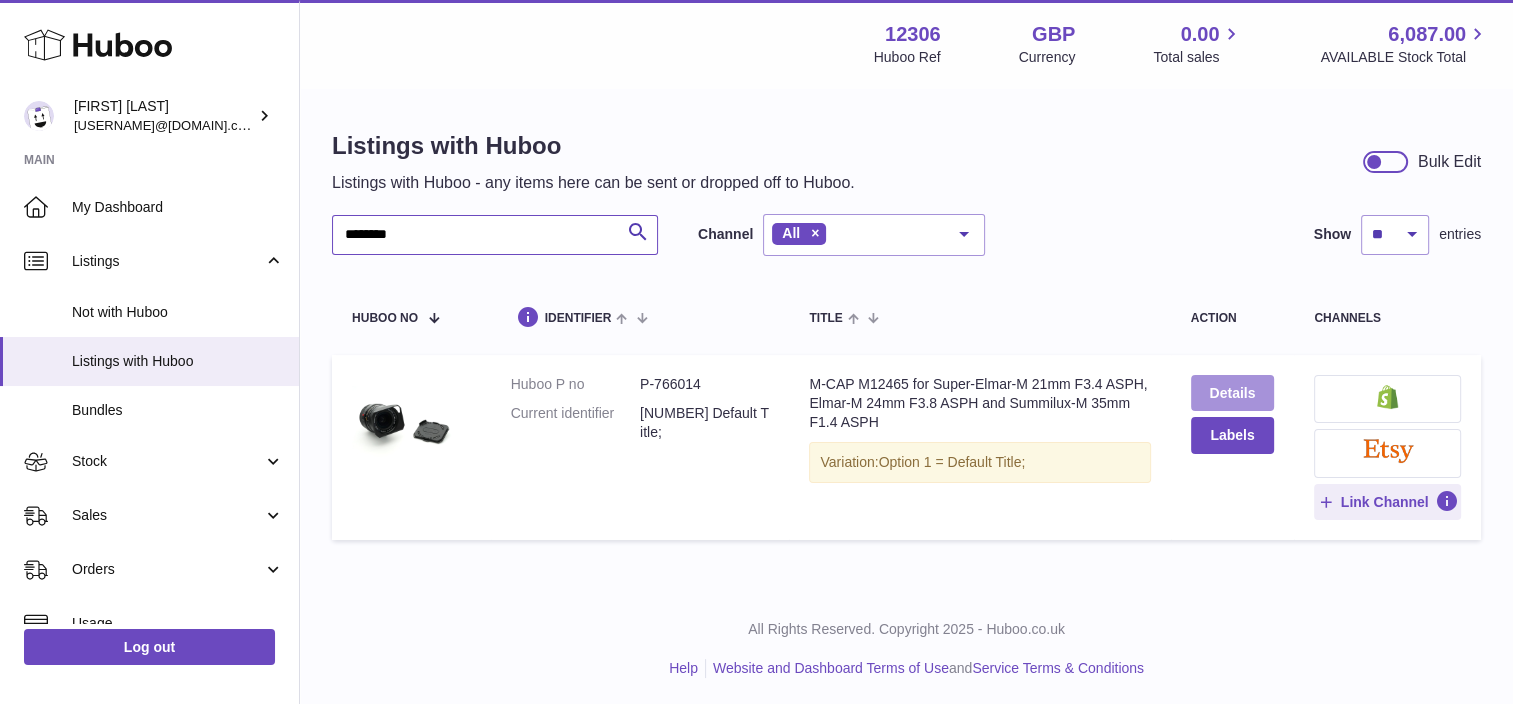 type on "********" 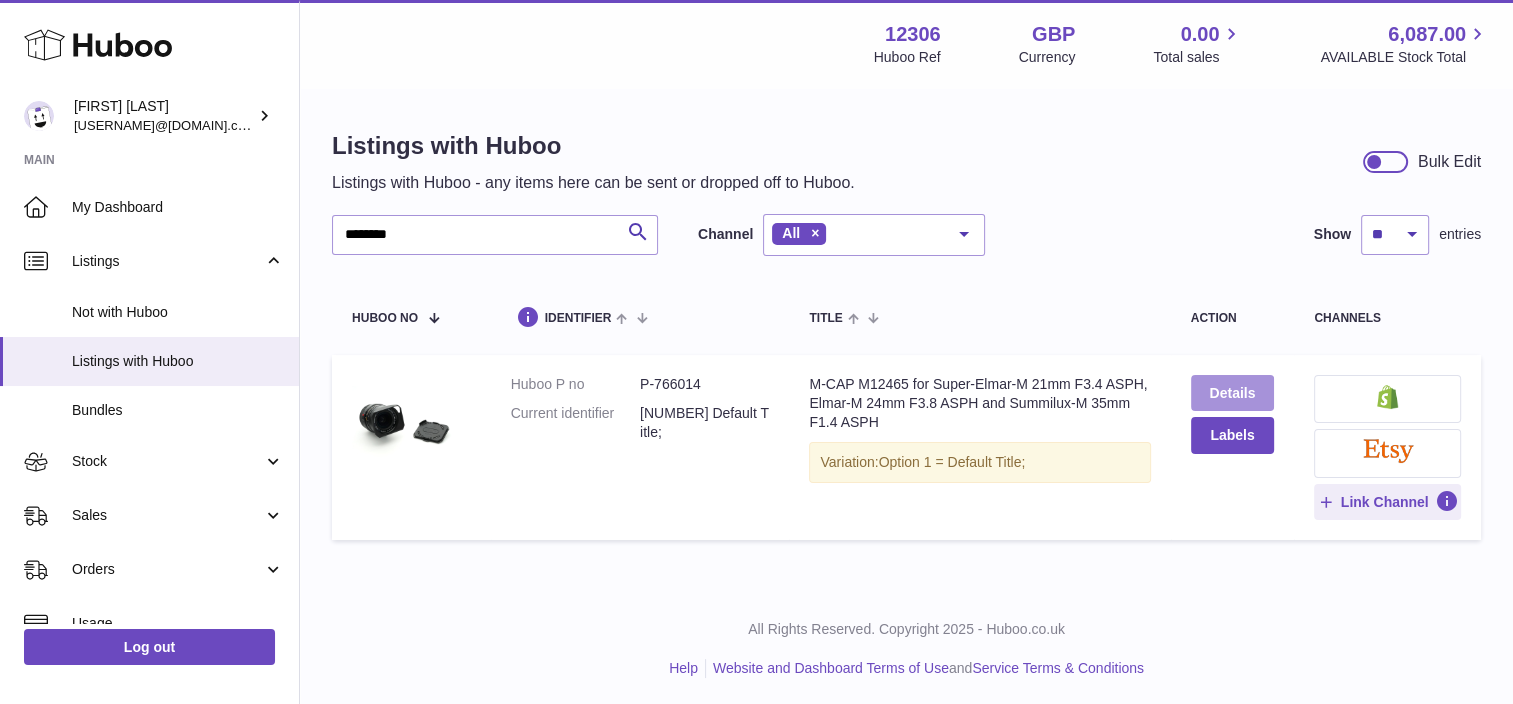 click on "Details" at bounding box center (1233, 393) 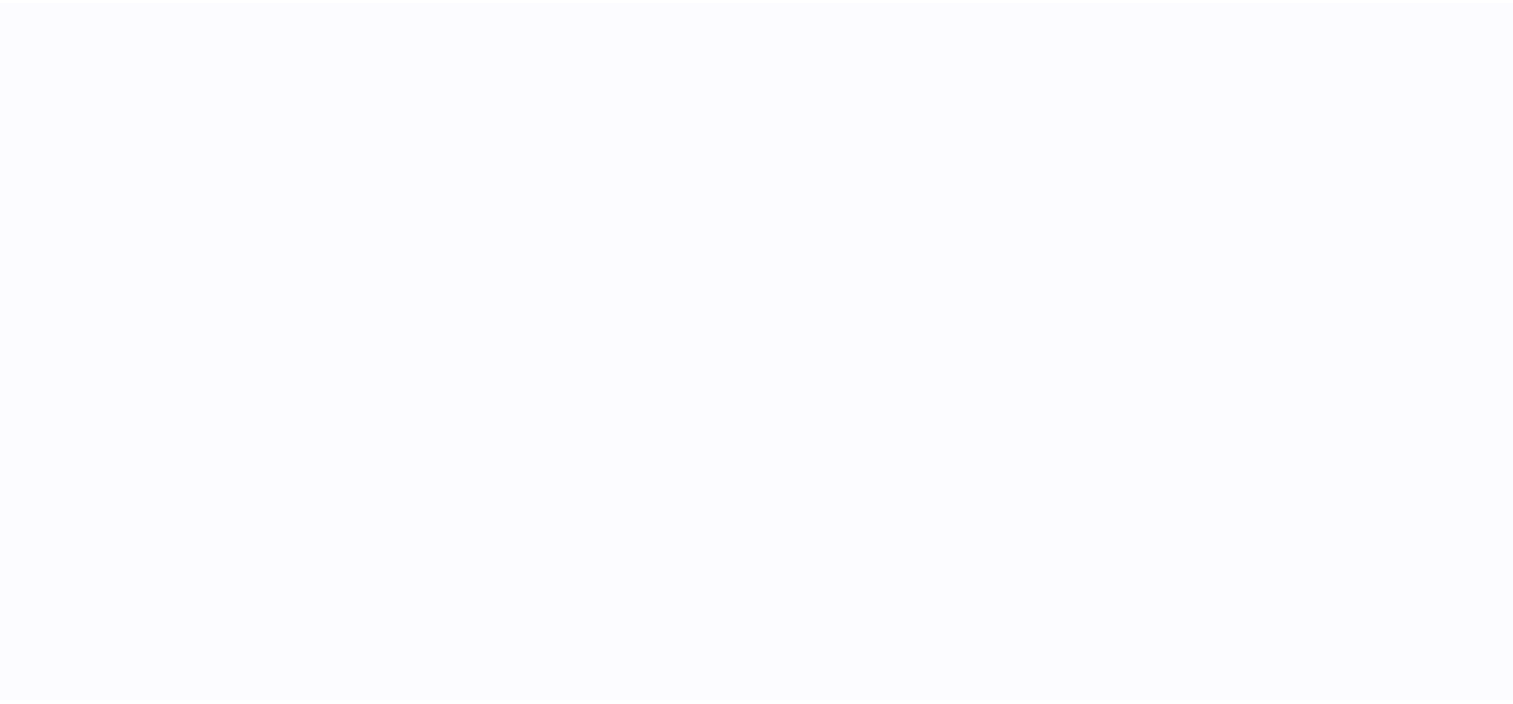 scroll, scrollTop: 0, scrollLeft: 0, axis: both 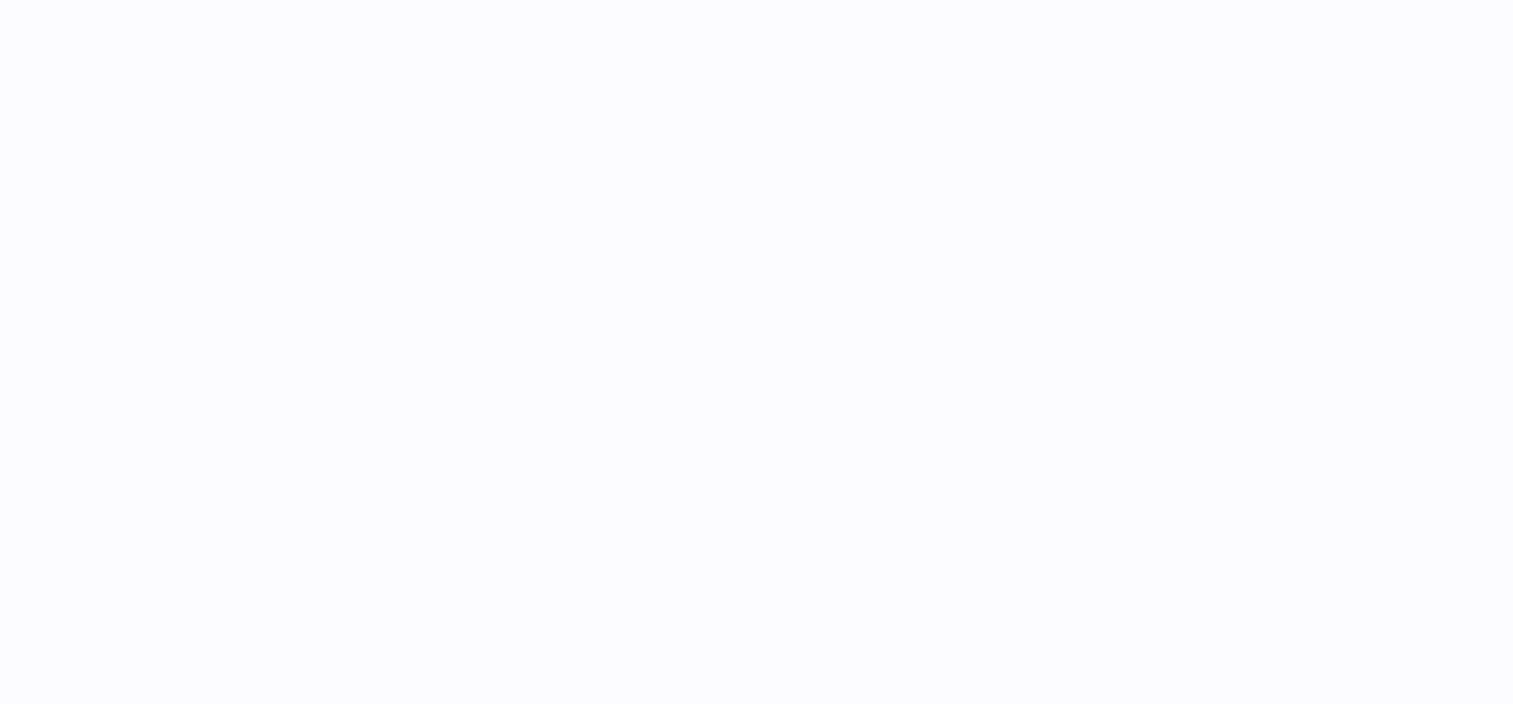 select on "***" 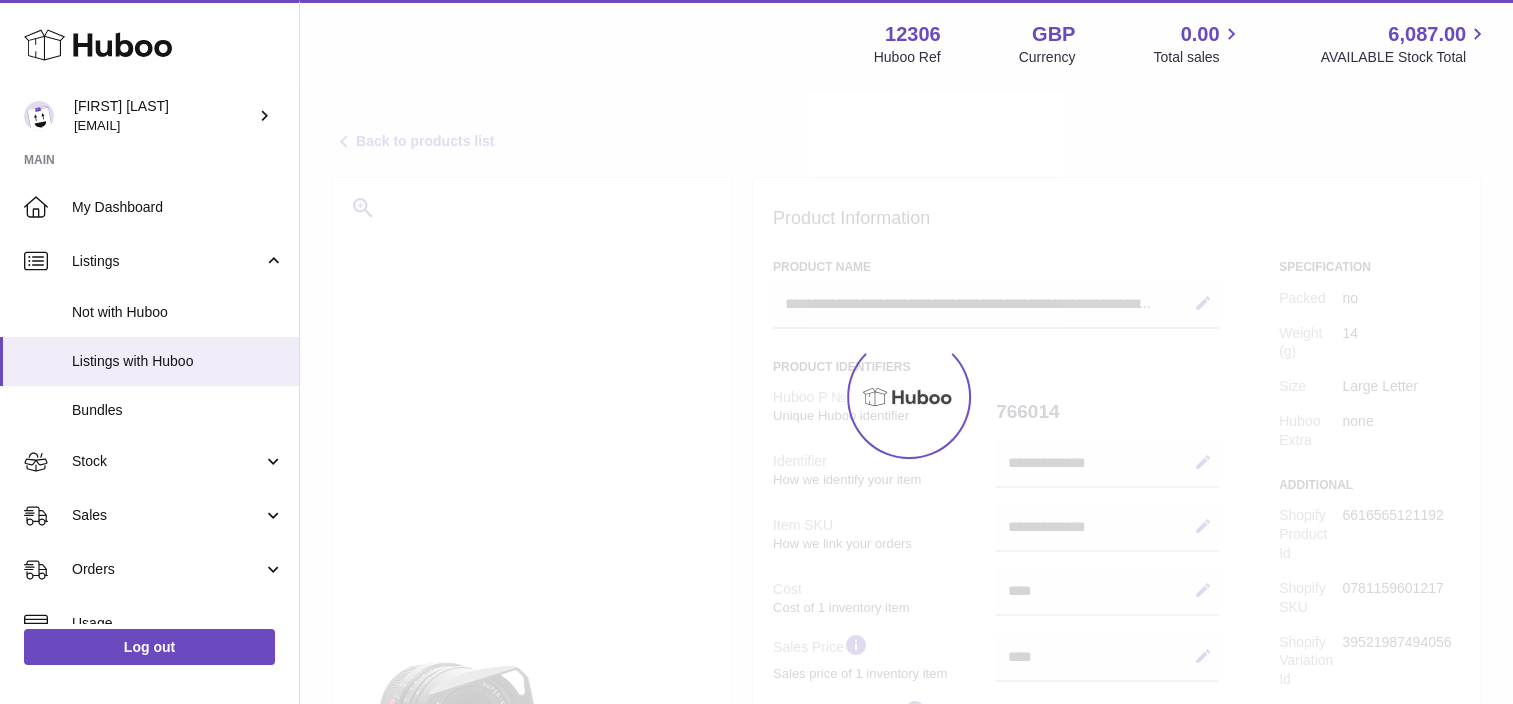 scroll, scrollTop: 0, scrollLeft: 0, axis: both 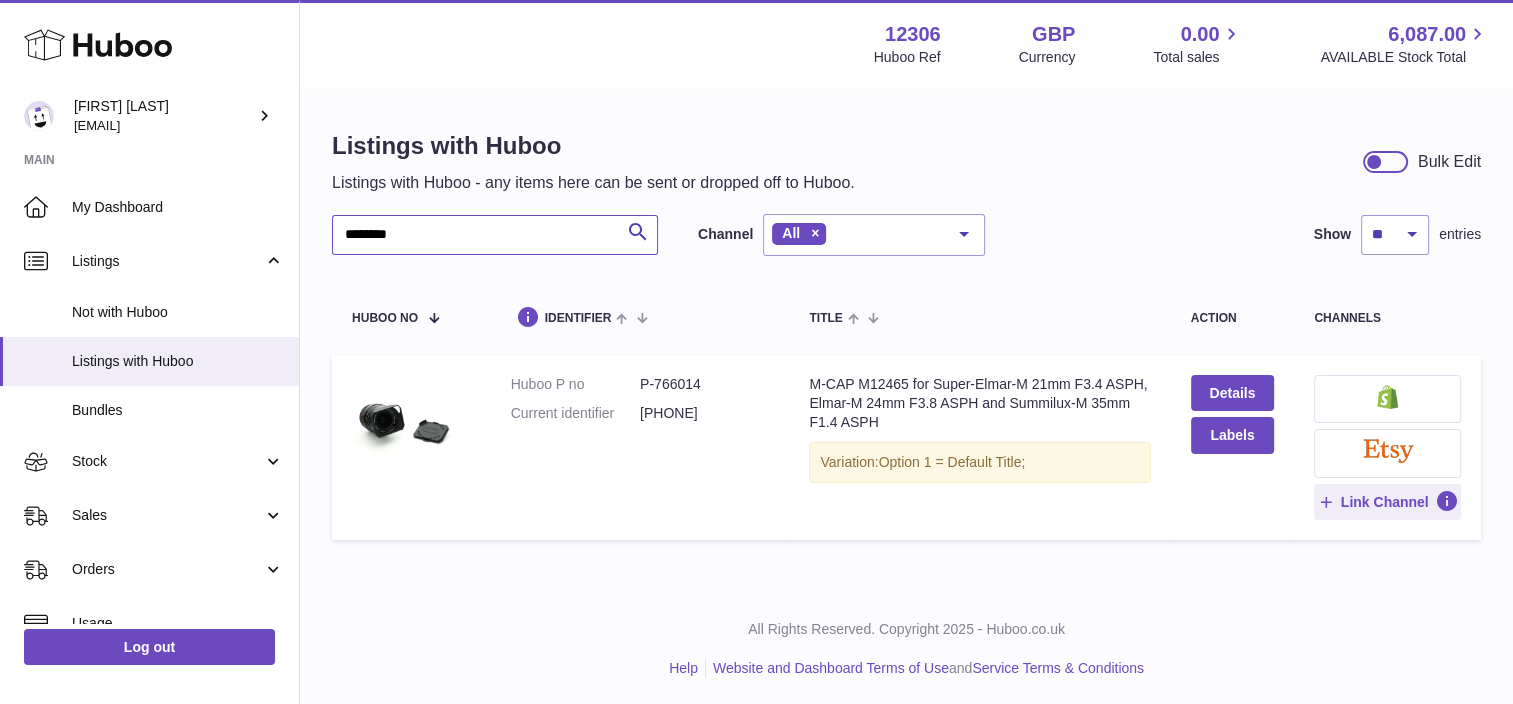 click on "********" at bounding box center [495, 235] 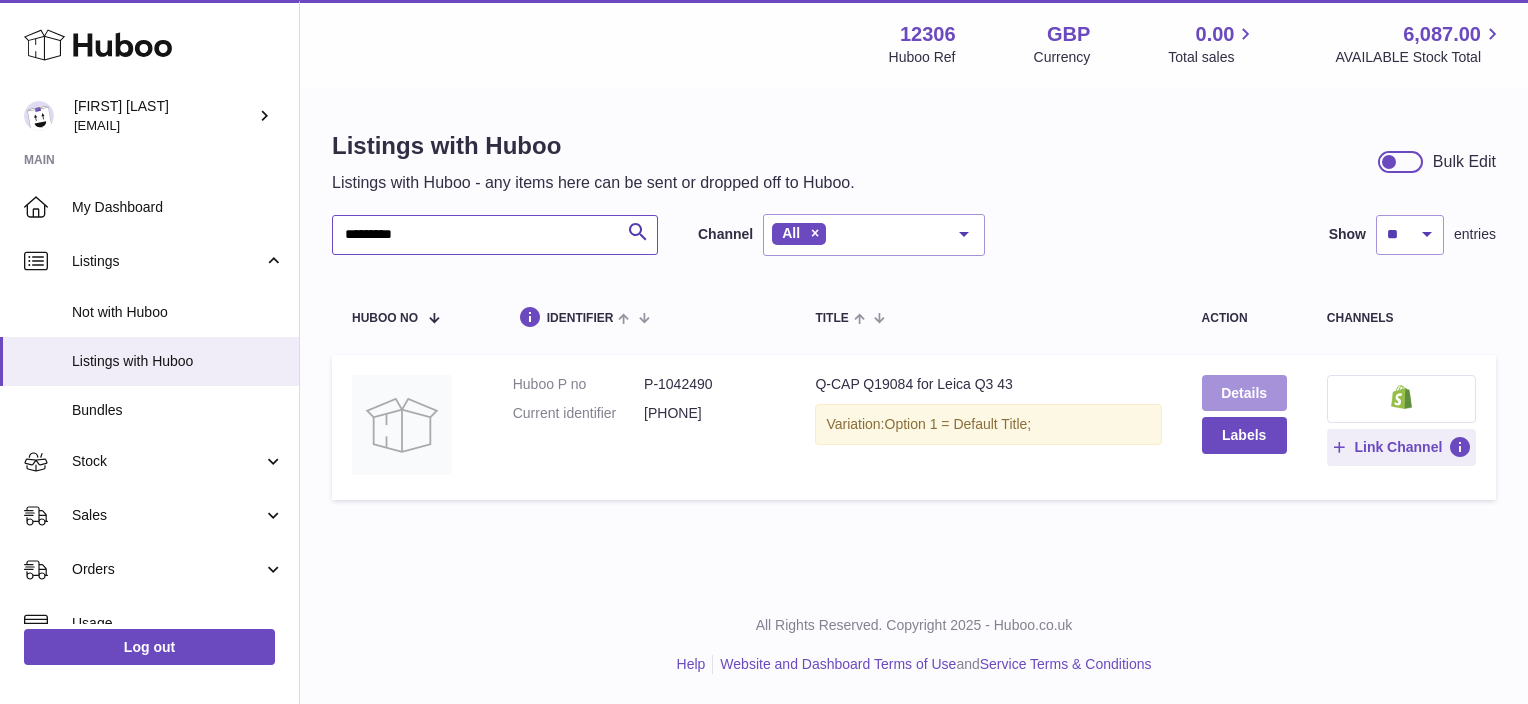 type on "*********" 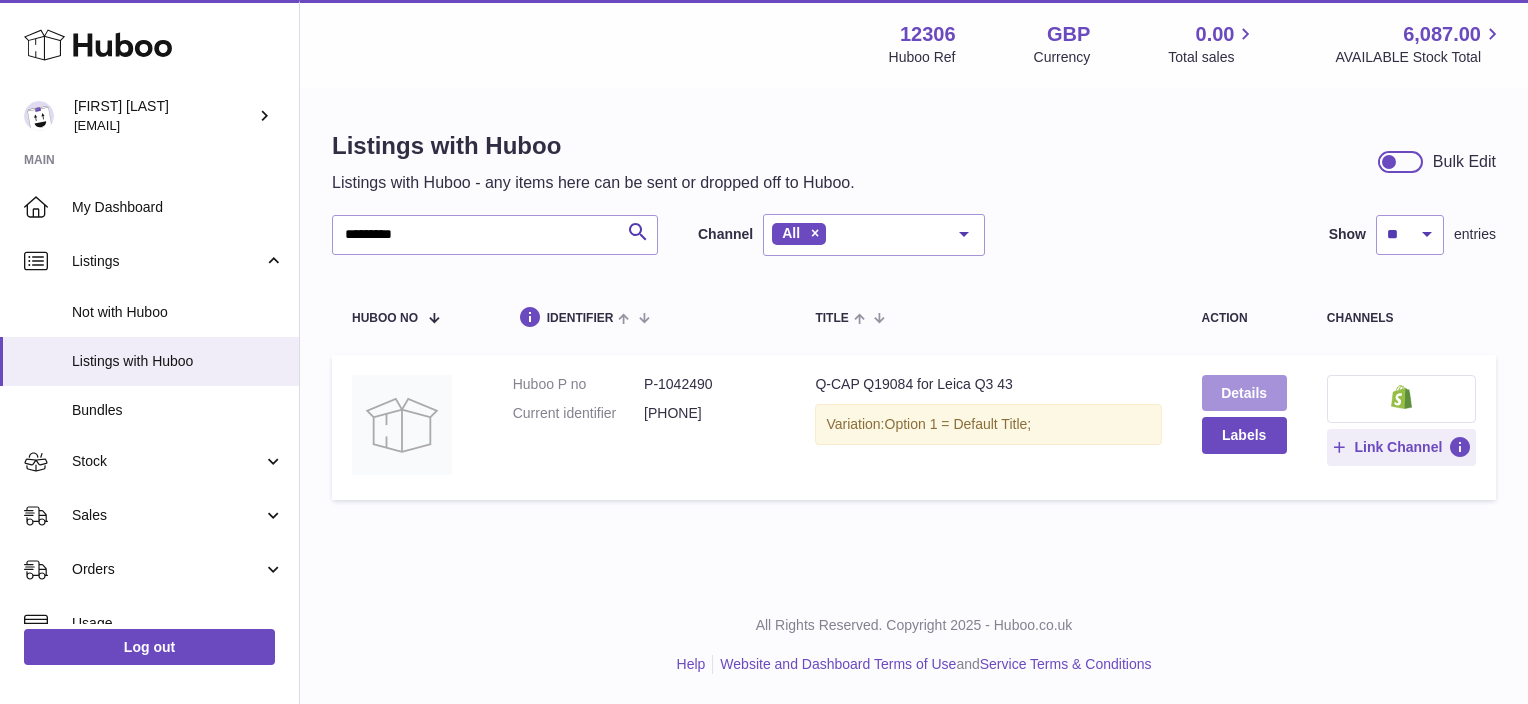 click on "Details" at bounding box center [1244, 393] 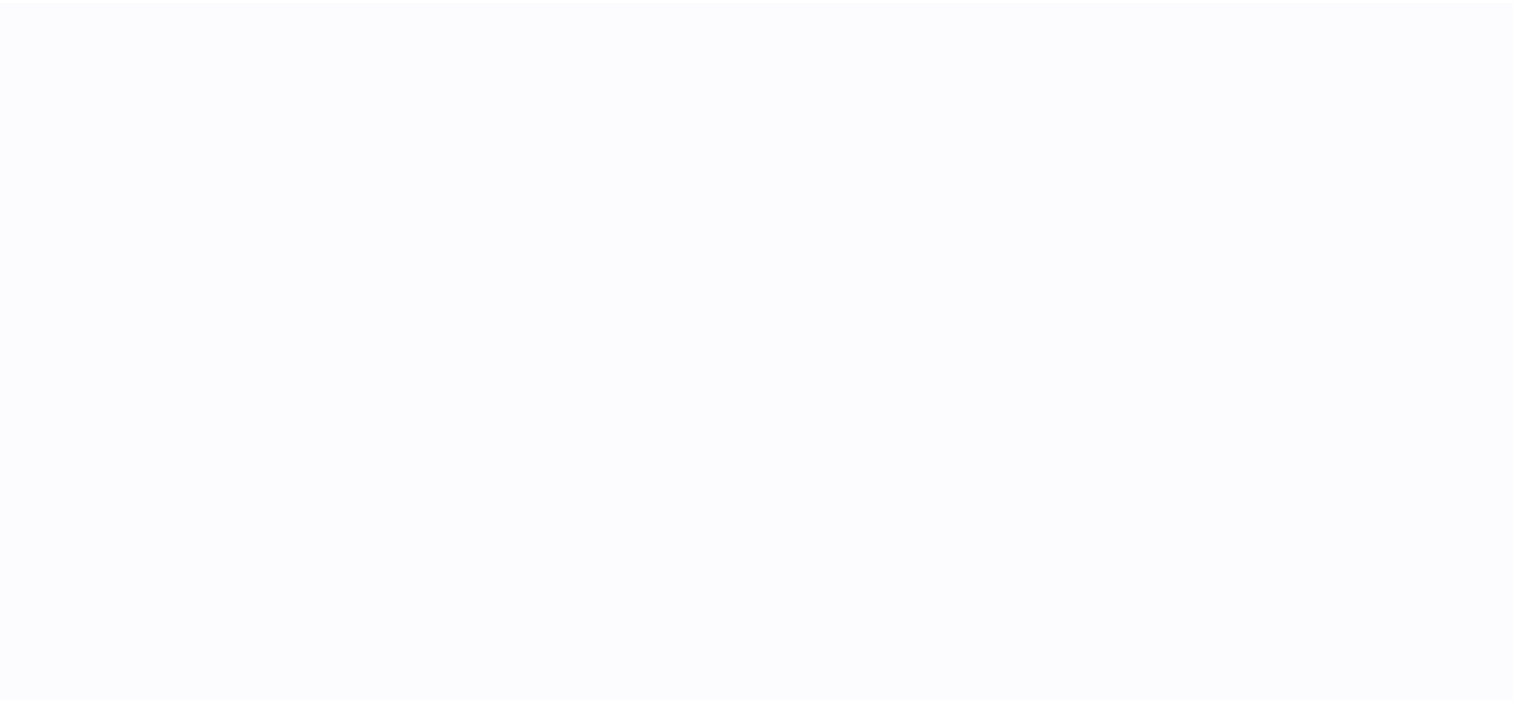 scroll, scrollTop: 0, scrollLeft: 0, axis: both 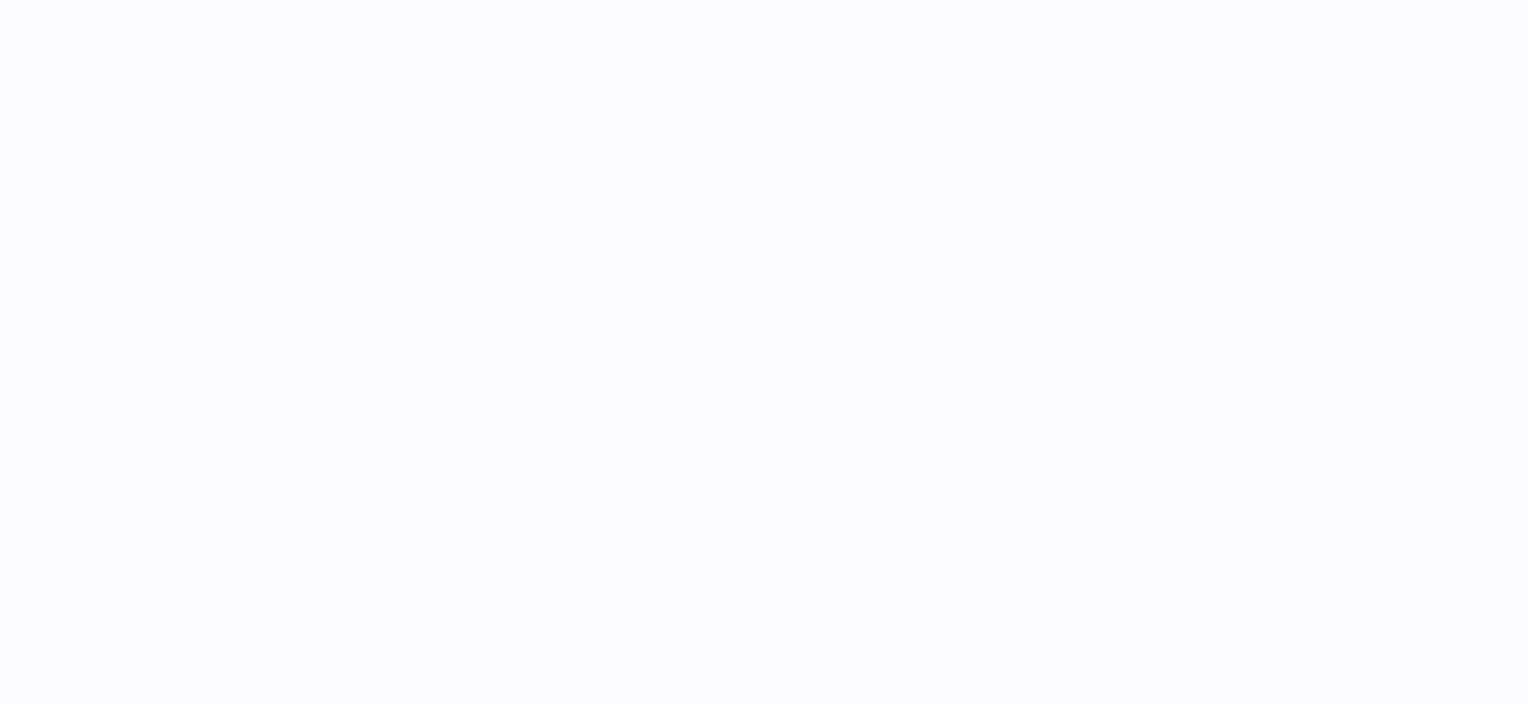 select 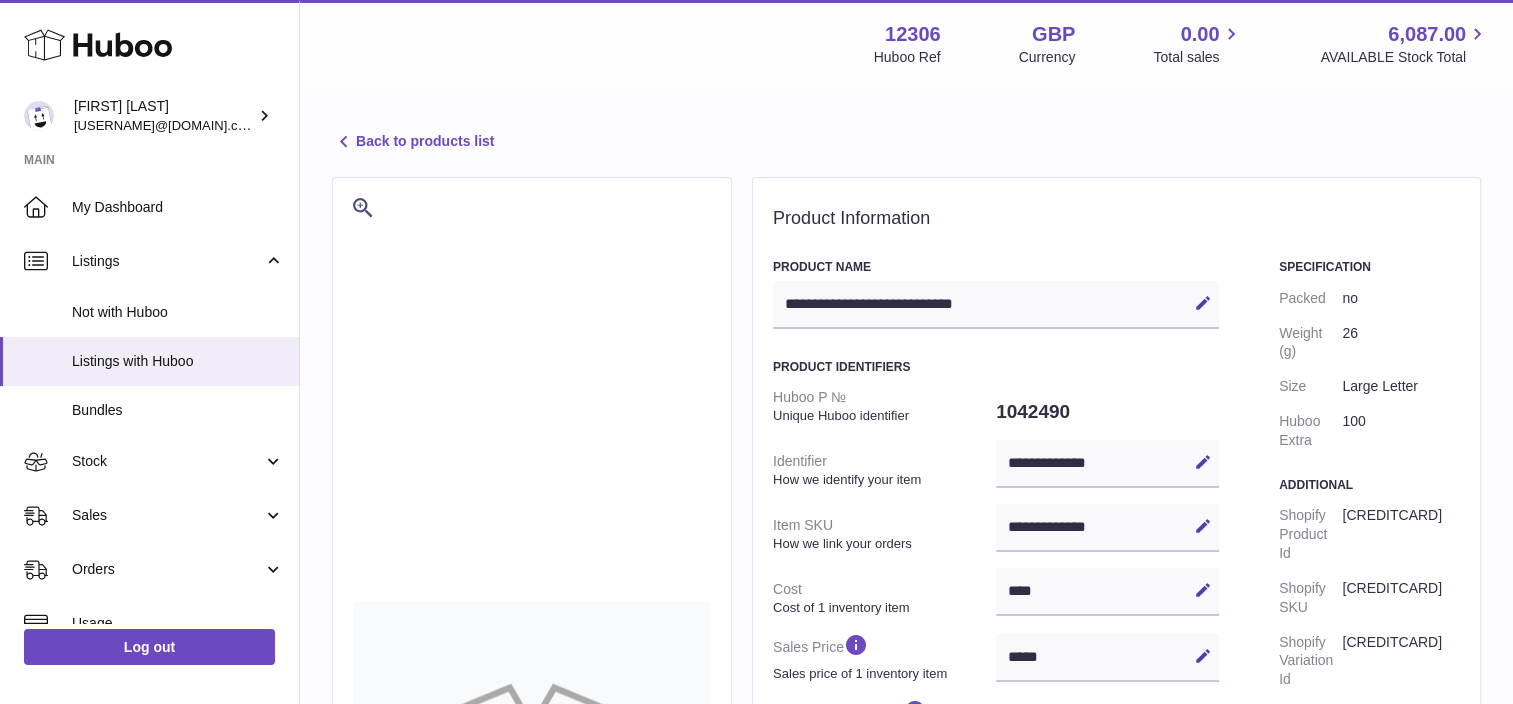 scroll, scrollTop: 0, scrollLeft: 0, axis: both 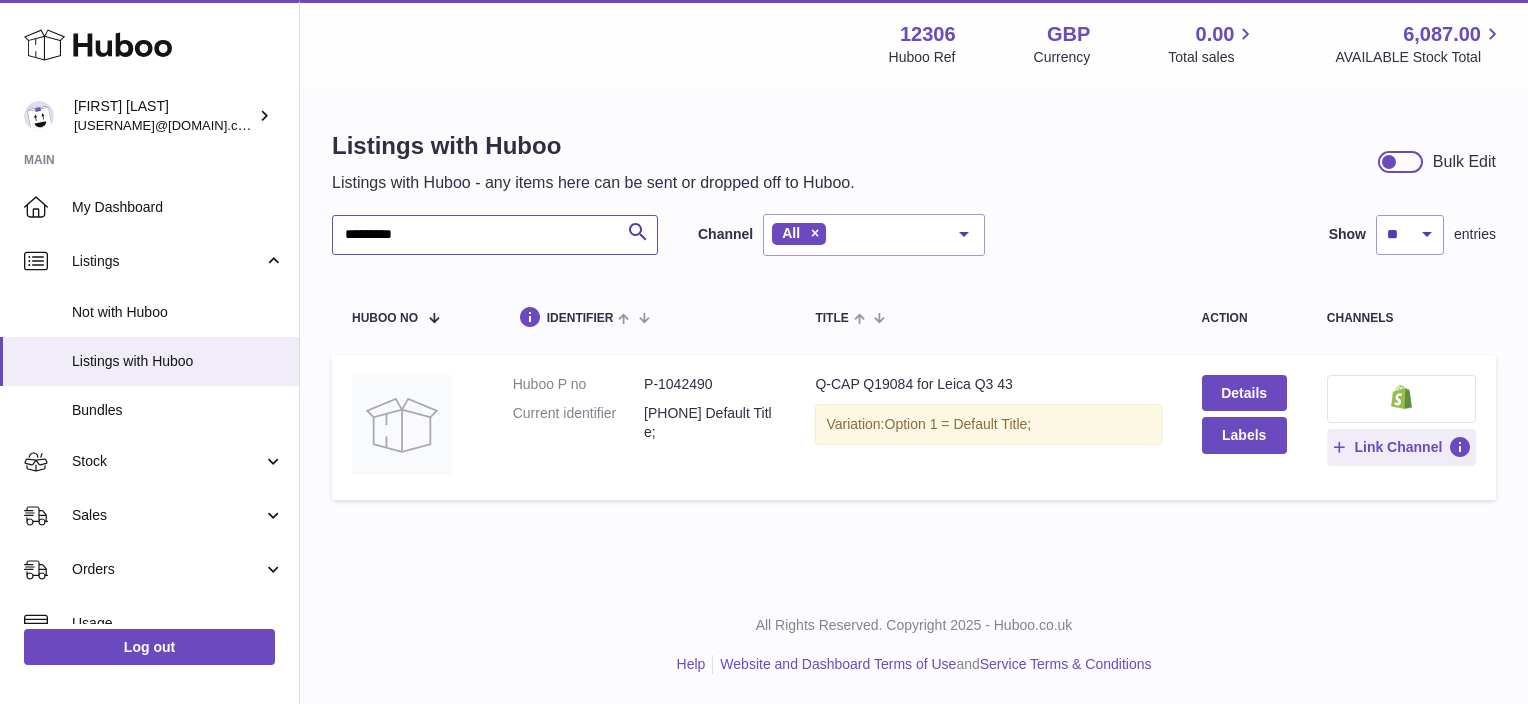 click on "*********" at bounding box center [495, 235] 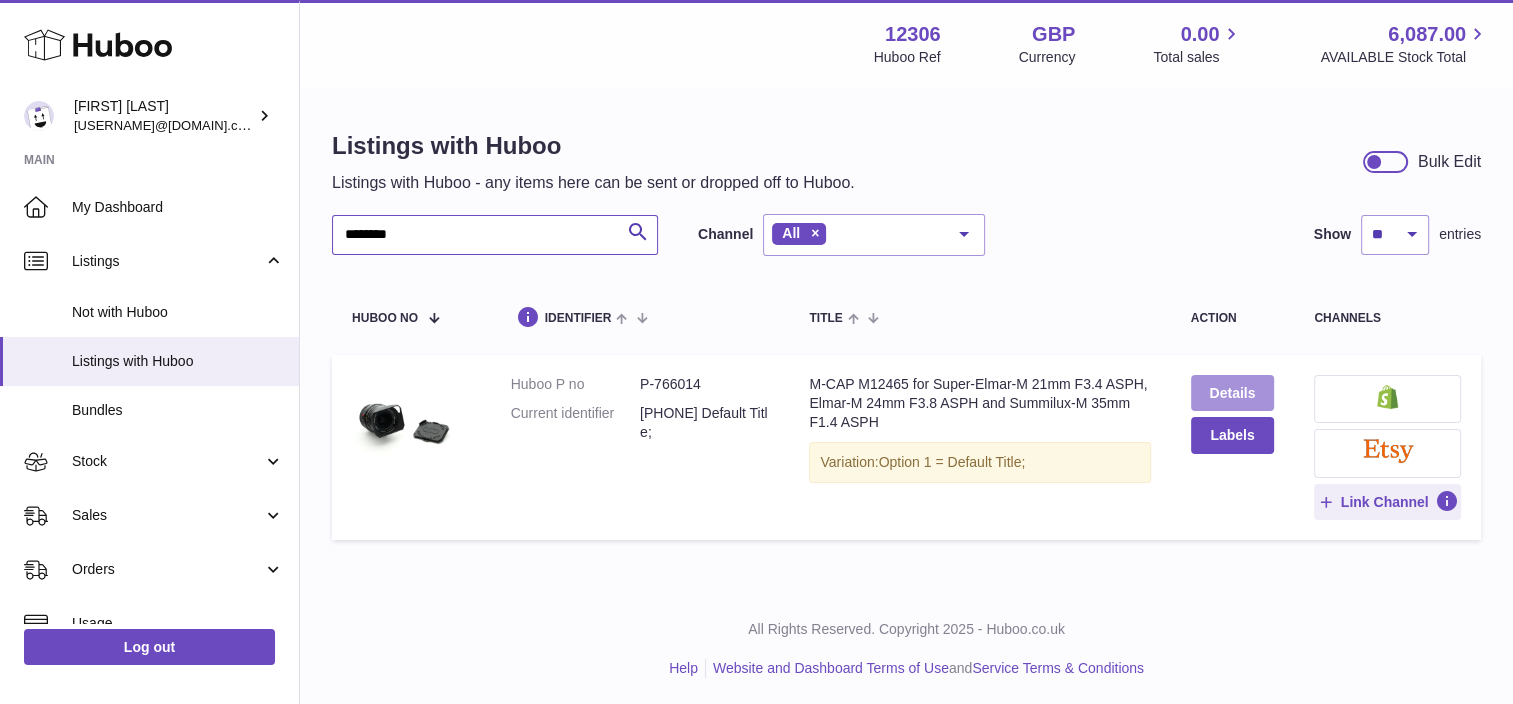 type on "********" 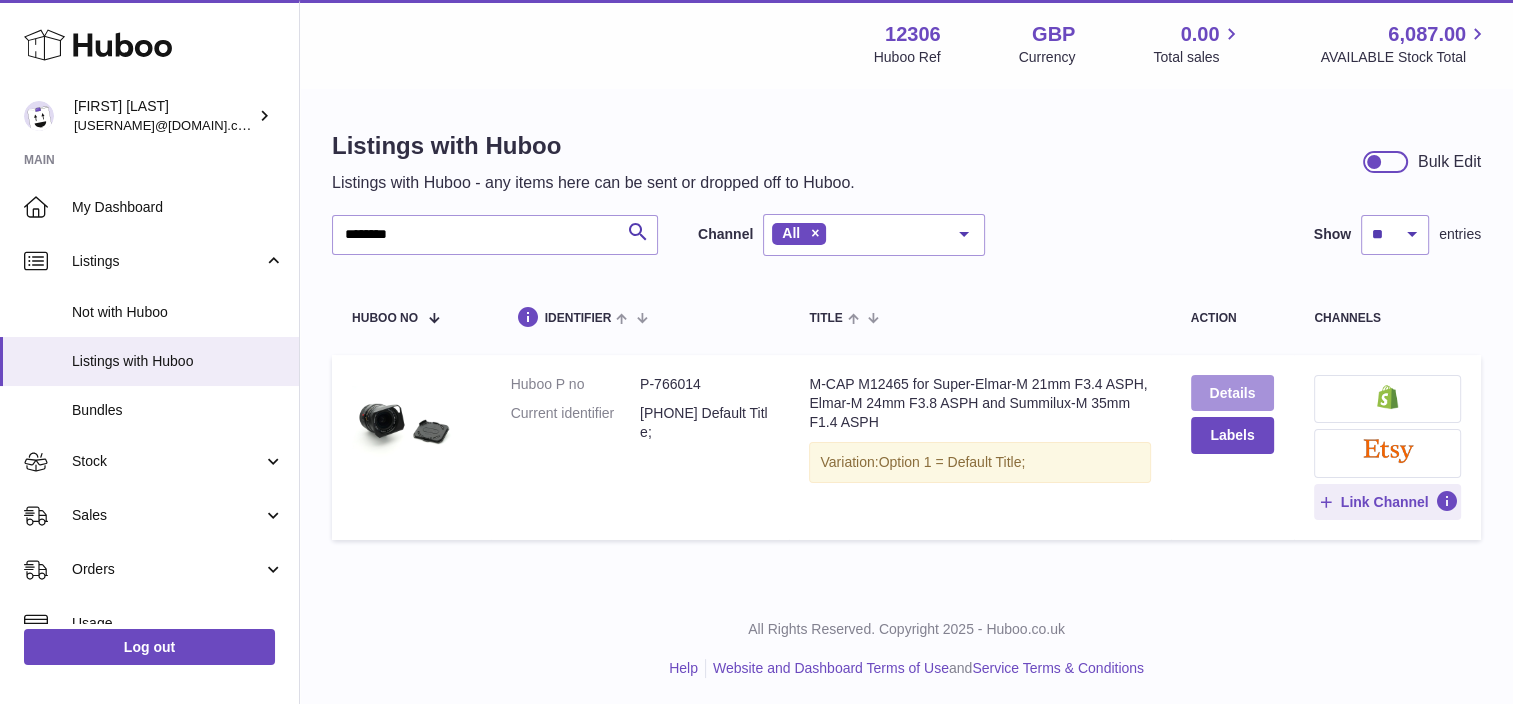 click on "Details" at bounding box center (1233, 393) 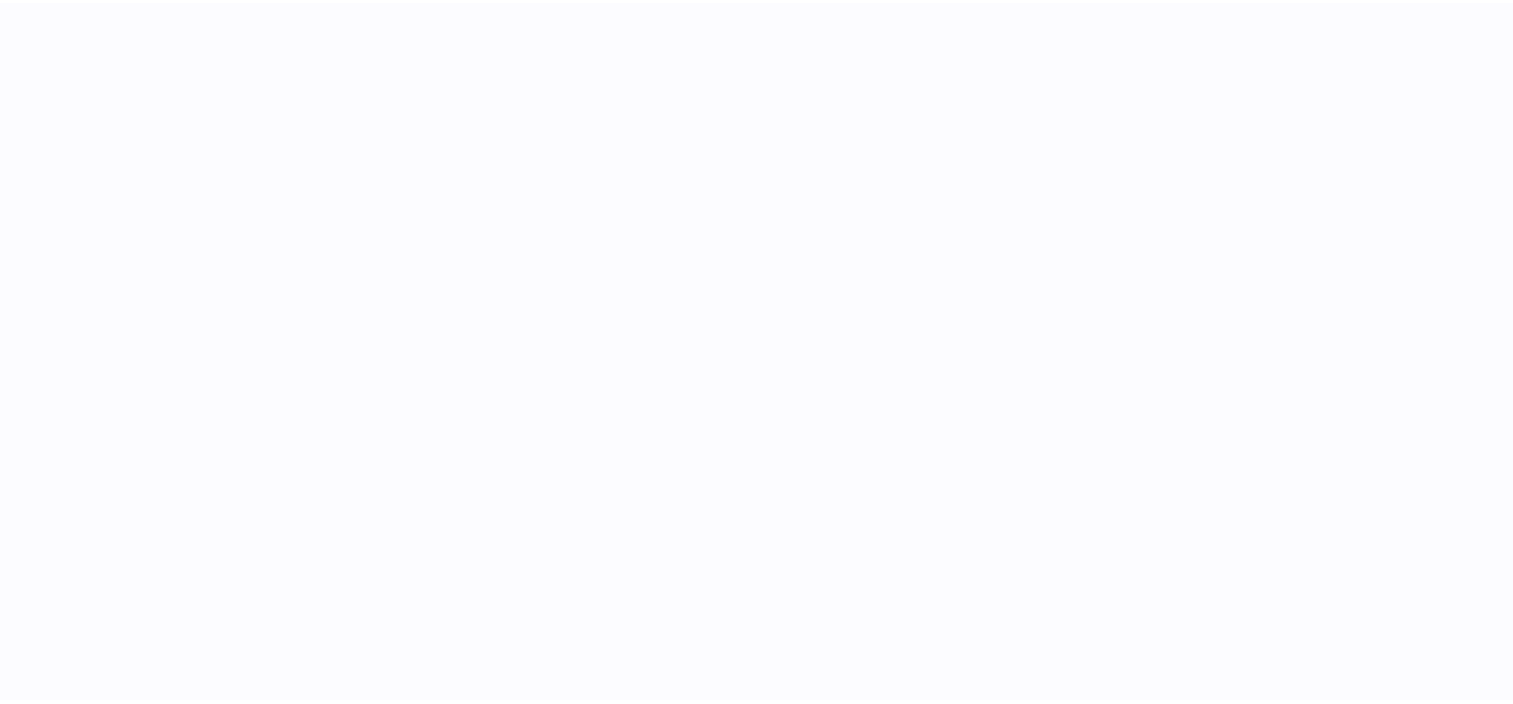 scroll, scrollTop: 0, scrollLeft: 0, axis: both 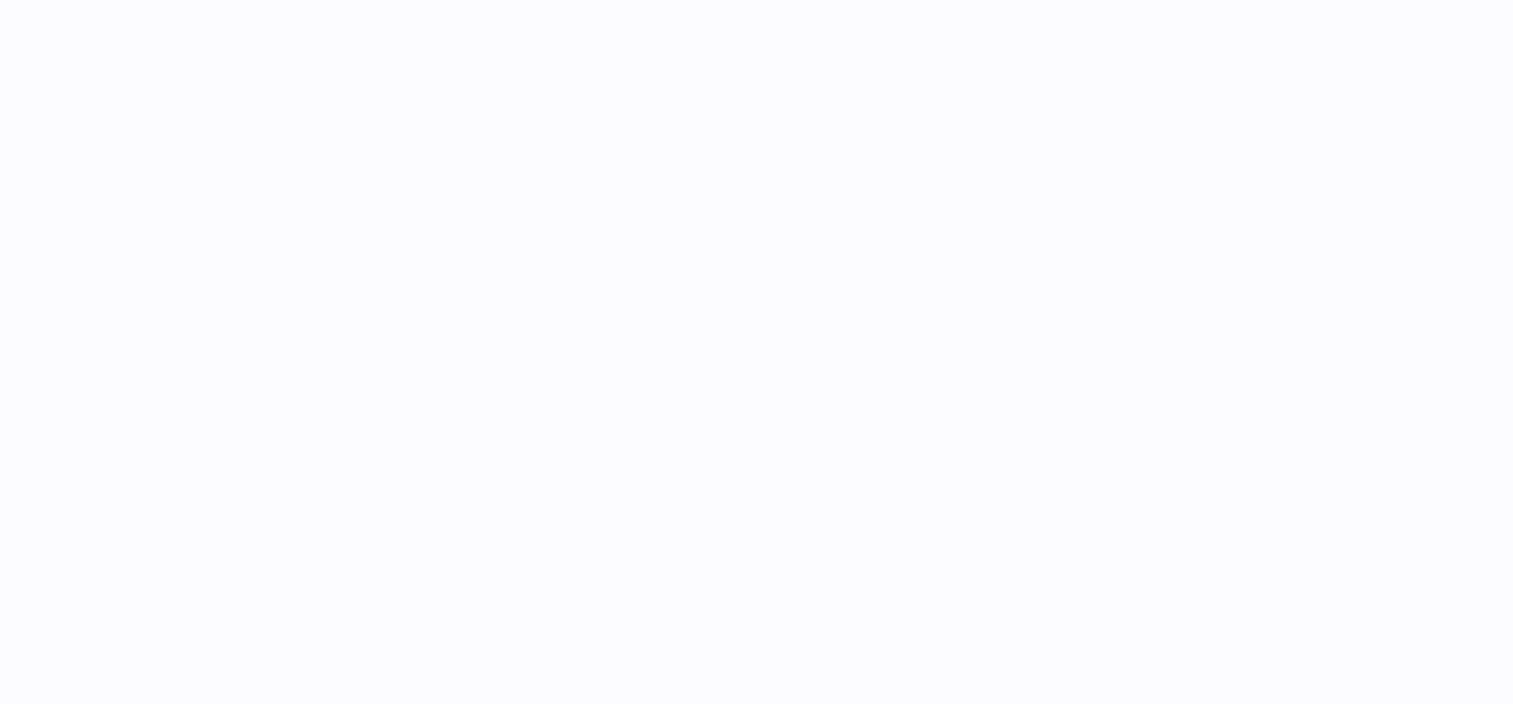 select on "***" 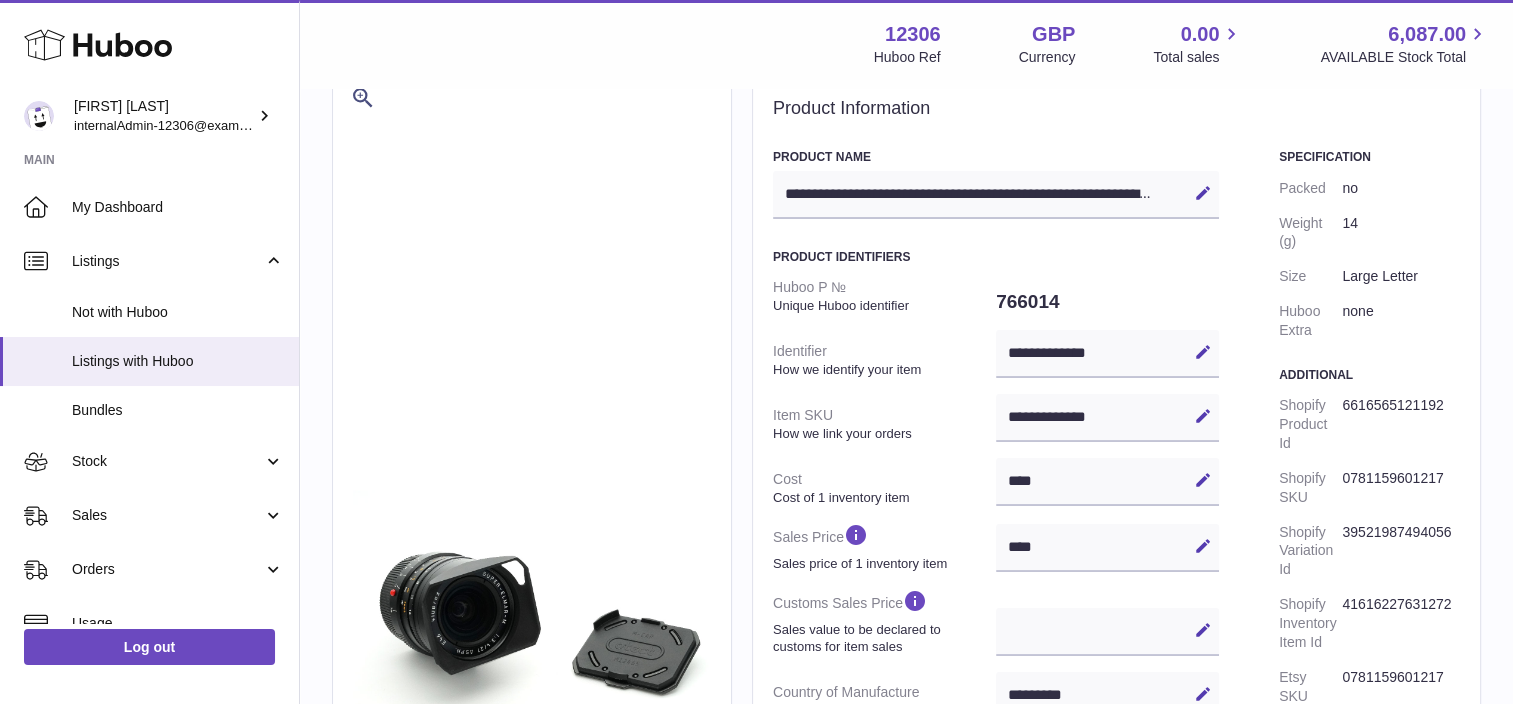 scroll, scrollTop: 0, scrollLeft: 0, axis: both 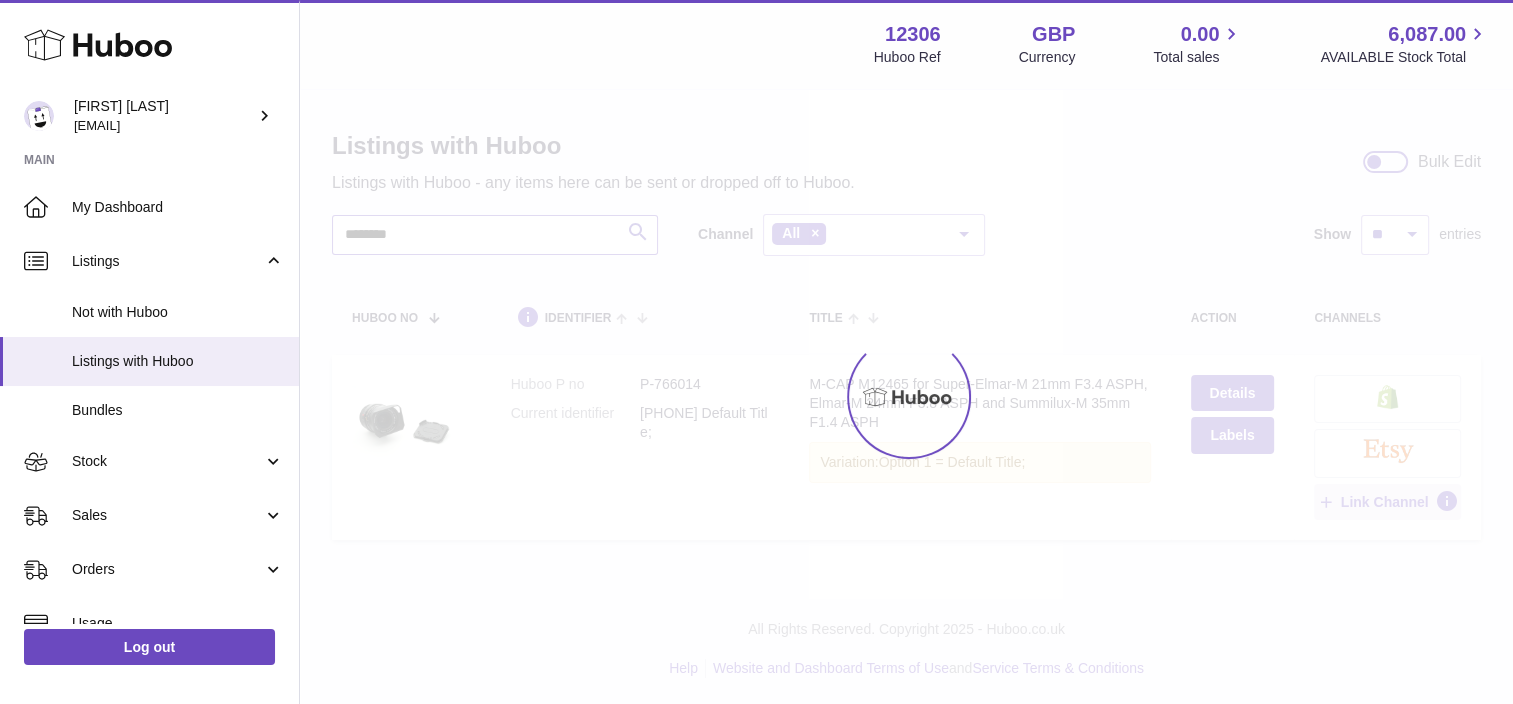 click on "********" at bounding box center [495, 235] 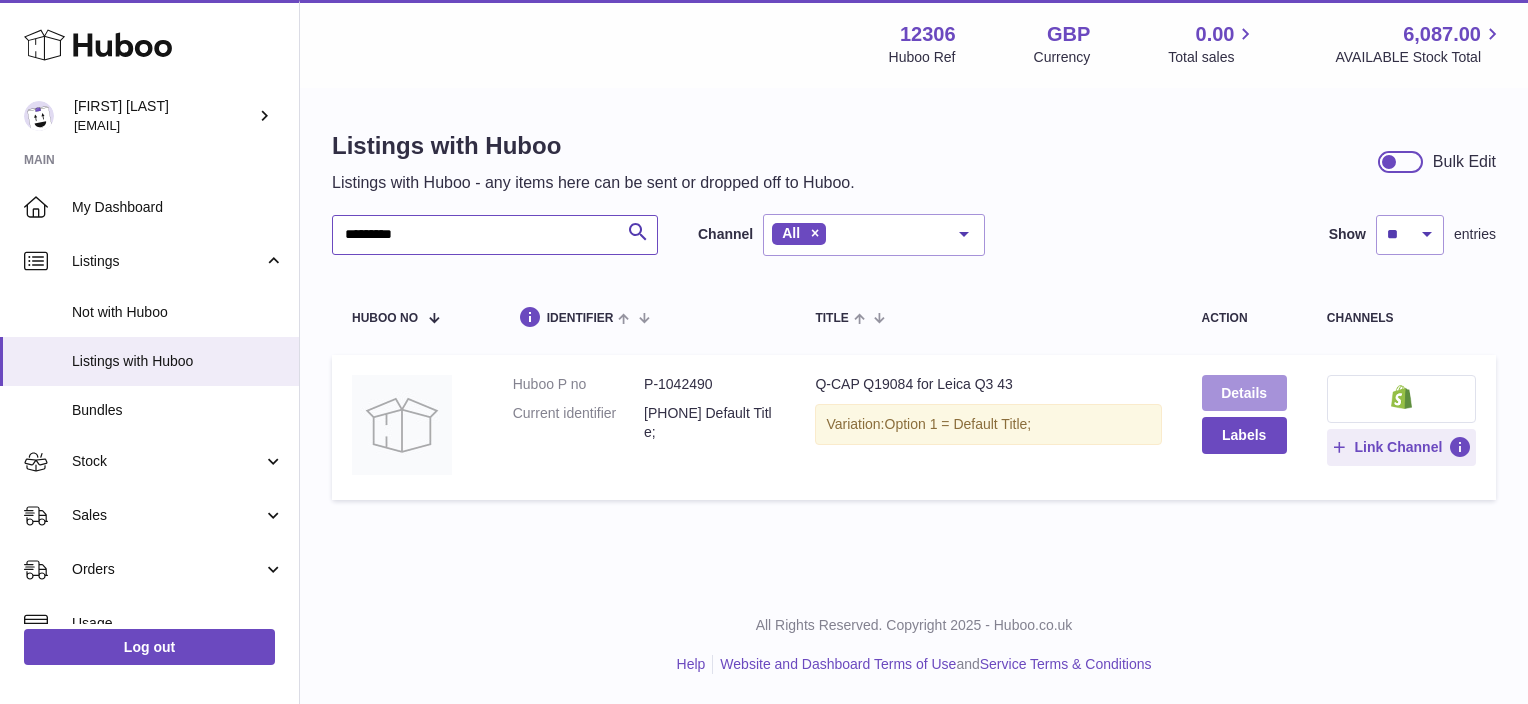 type on "*********" 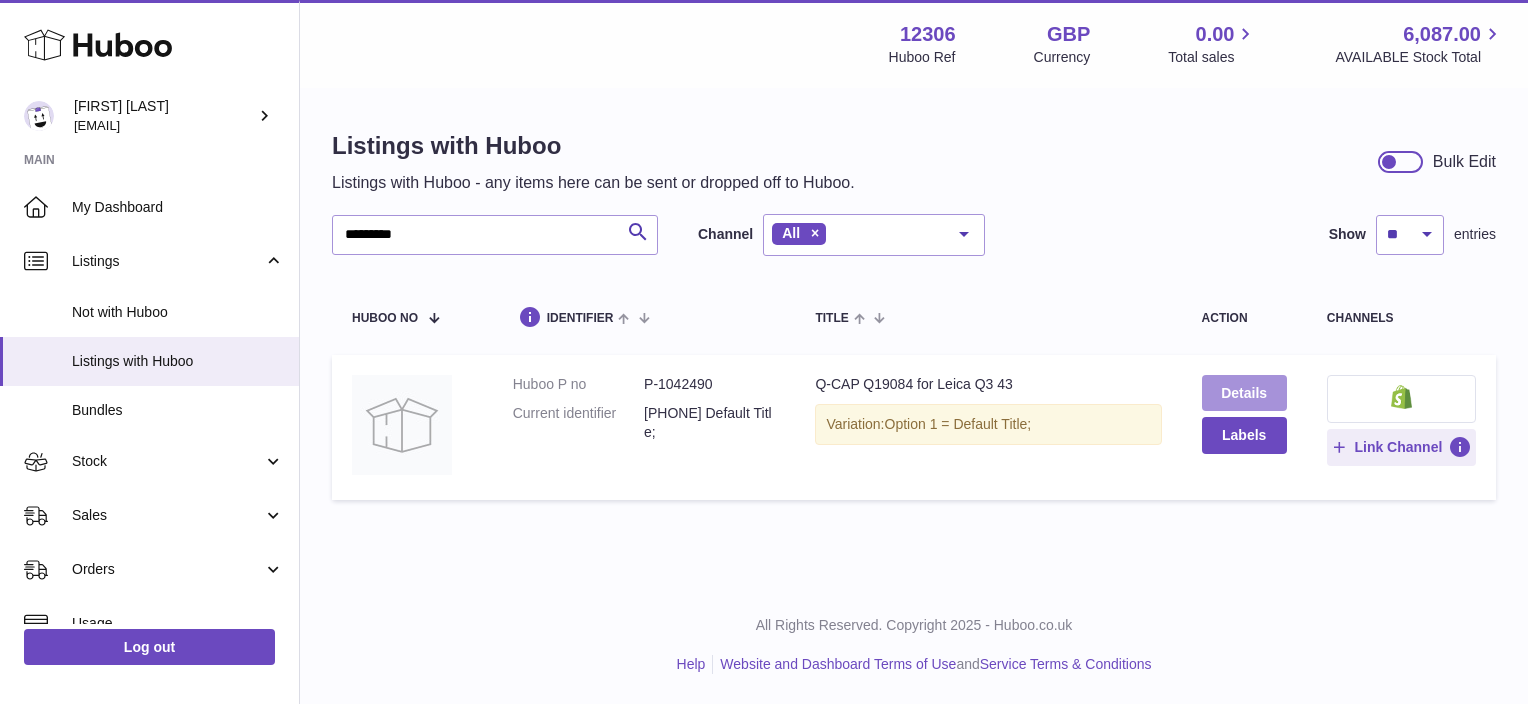 click on "Details" at bounding box center [1244, 393] 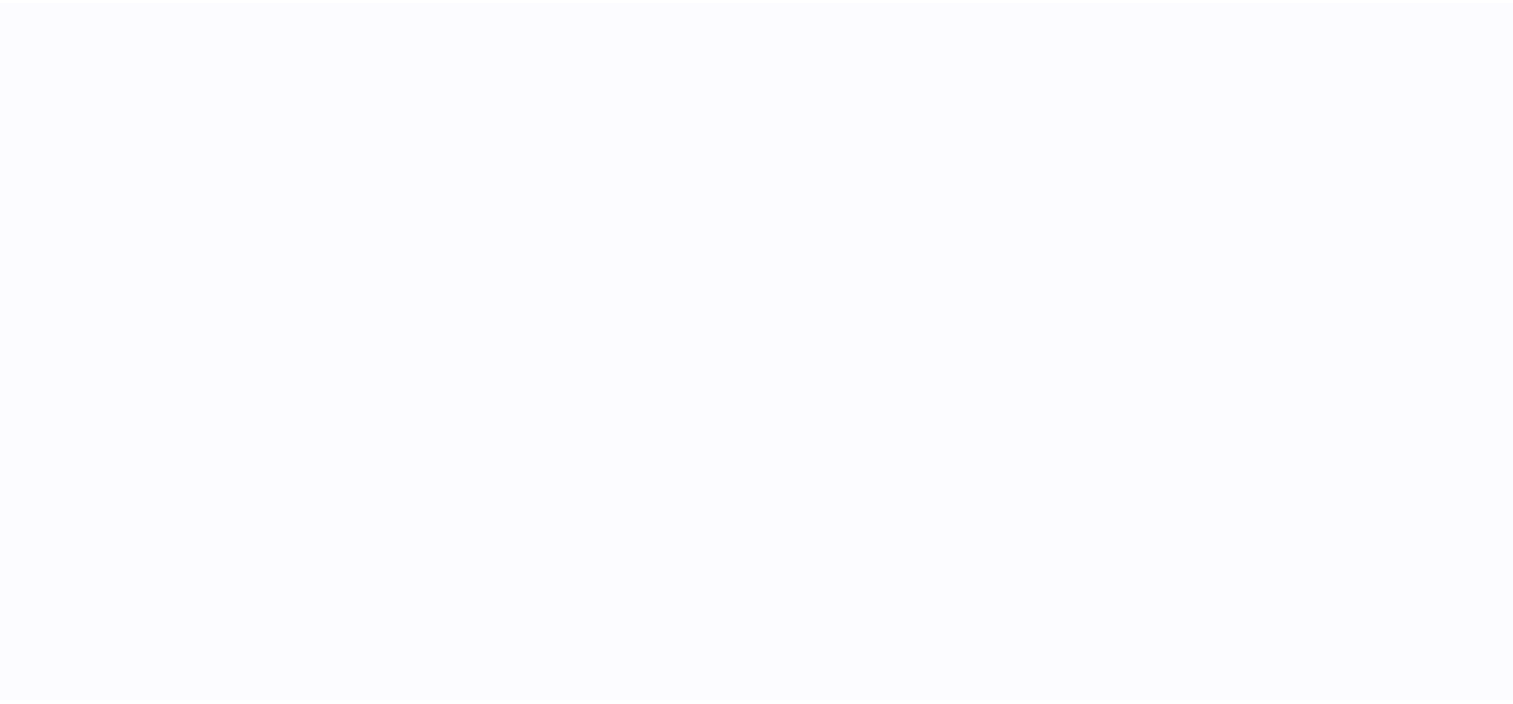 scroll, scrollTop: 0, scrollLeft: 0, axis: both 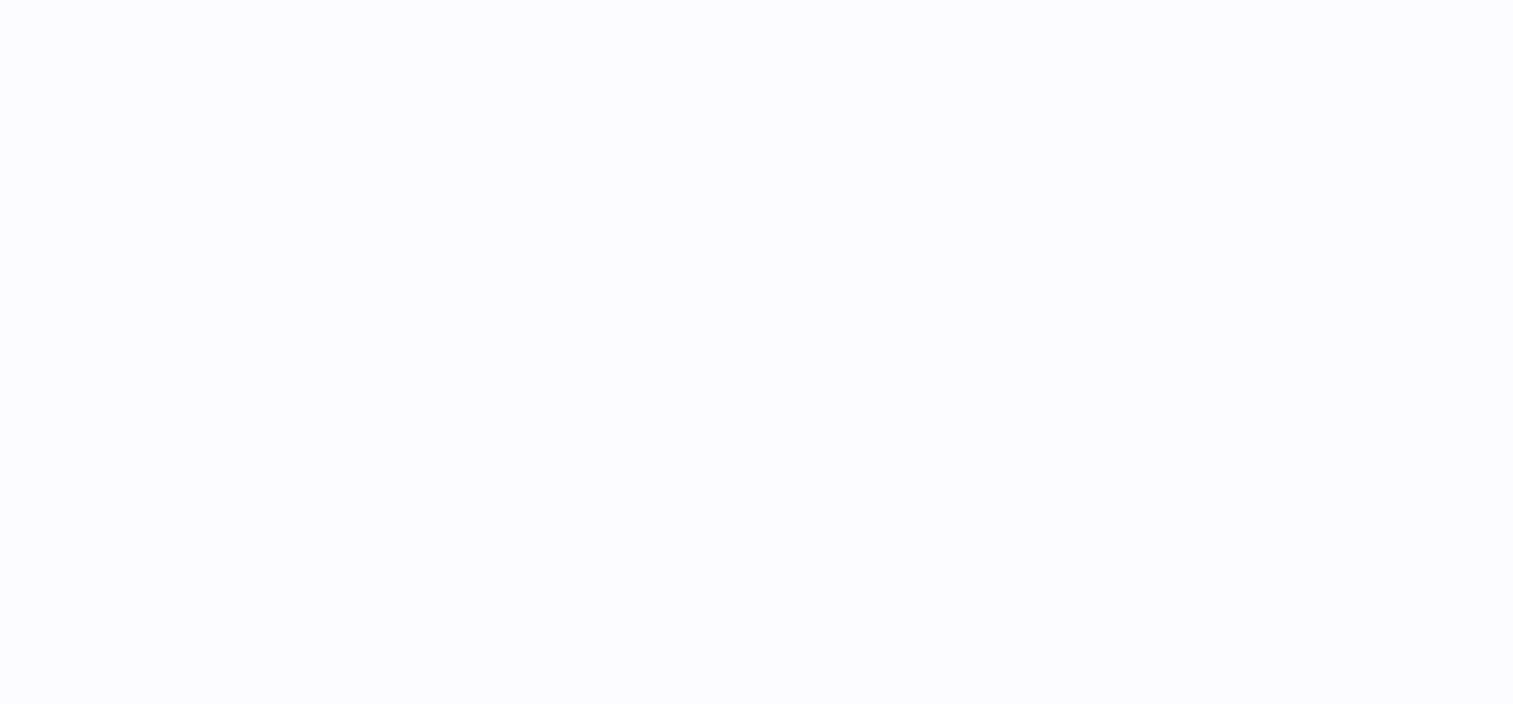 select 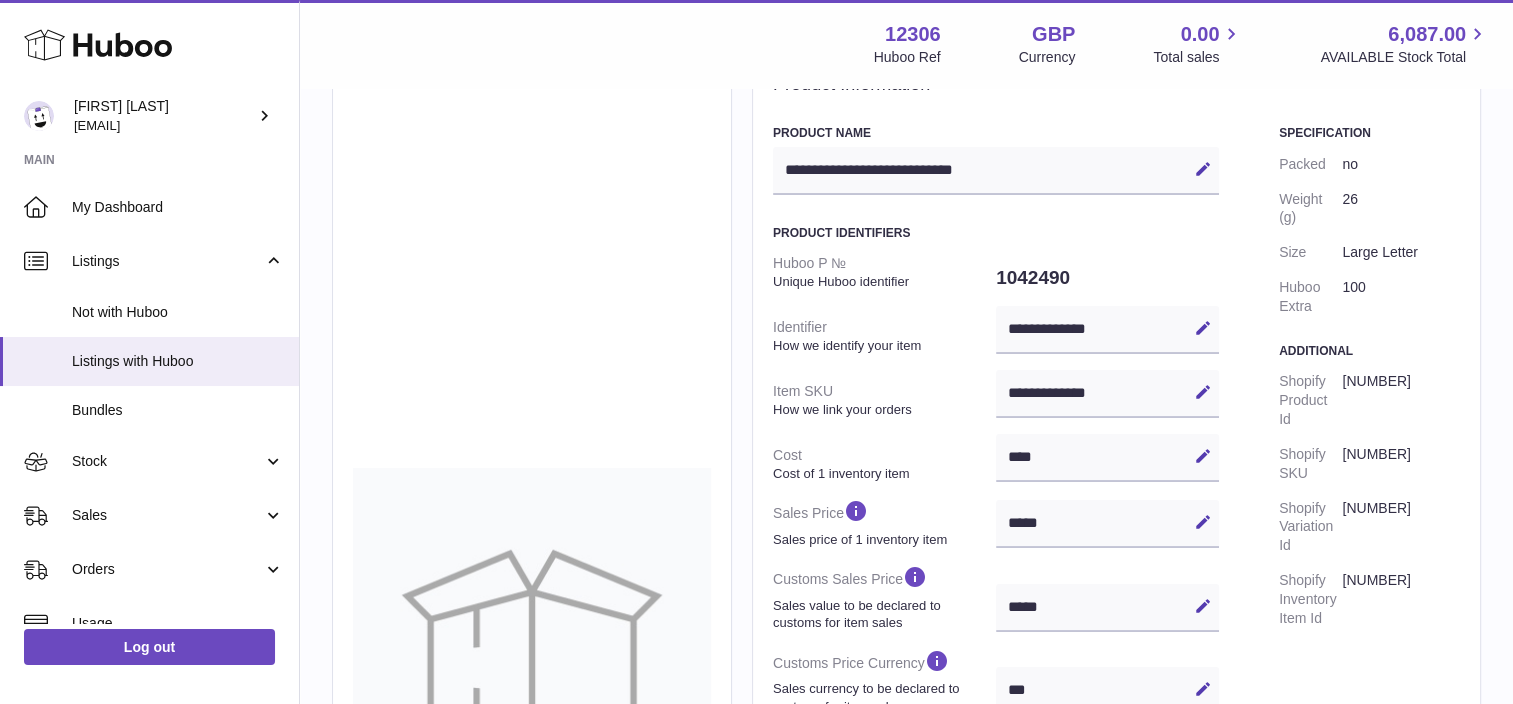 scroll, scrollTop: 300, scrollLeft: 0, axis: vertical 